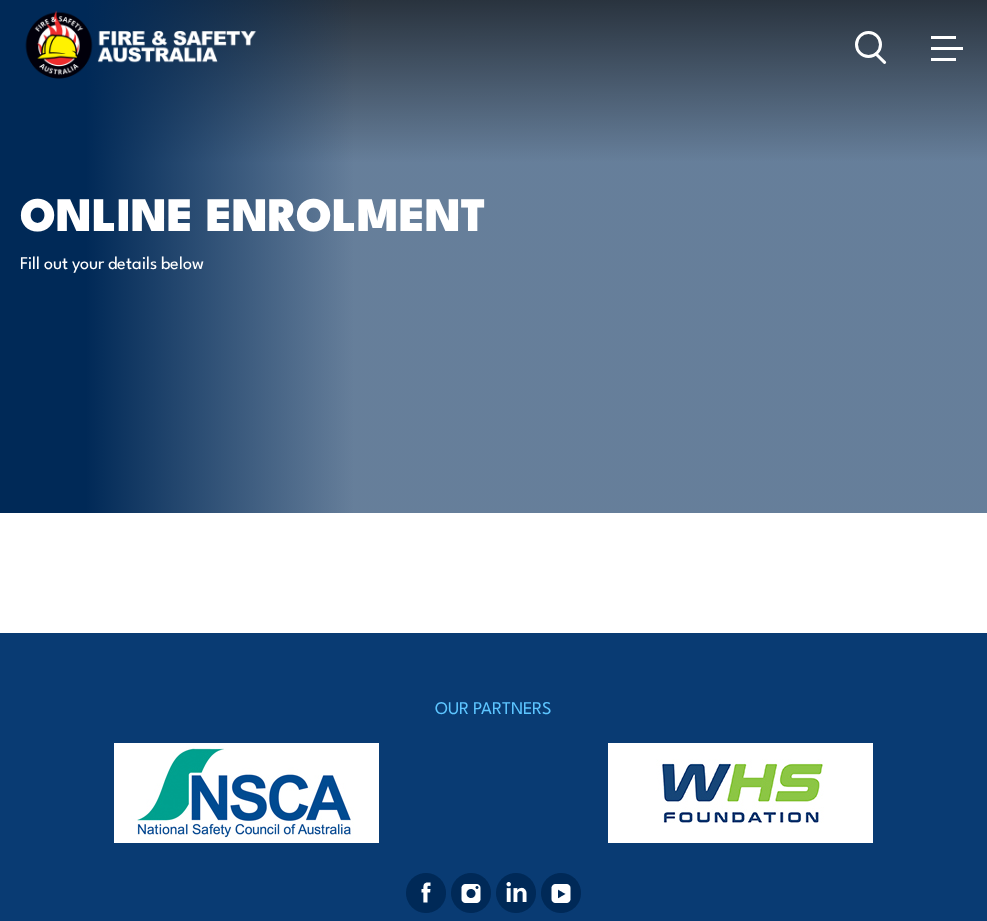 scroll, scrollTop: 0, scrollLeft: 0, axis: both 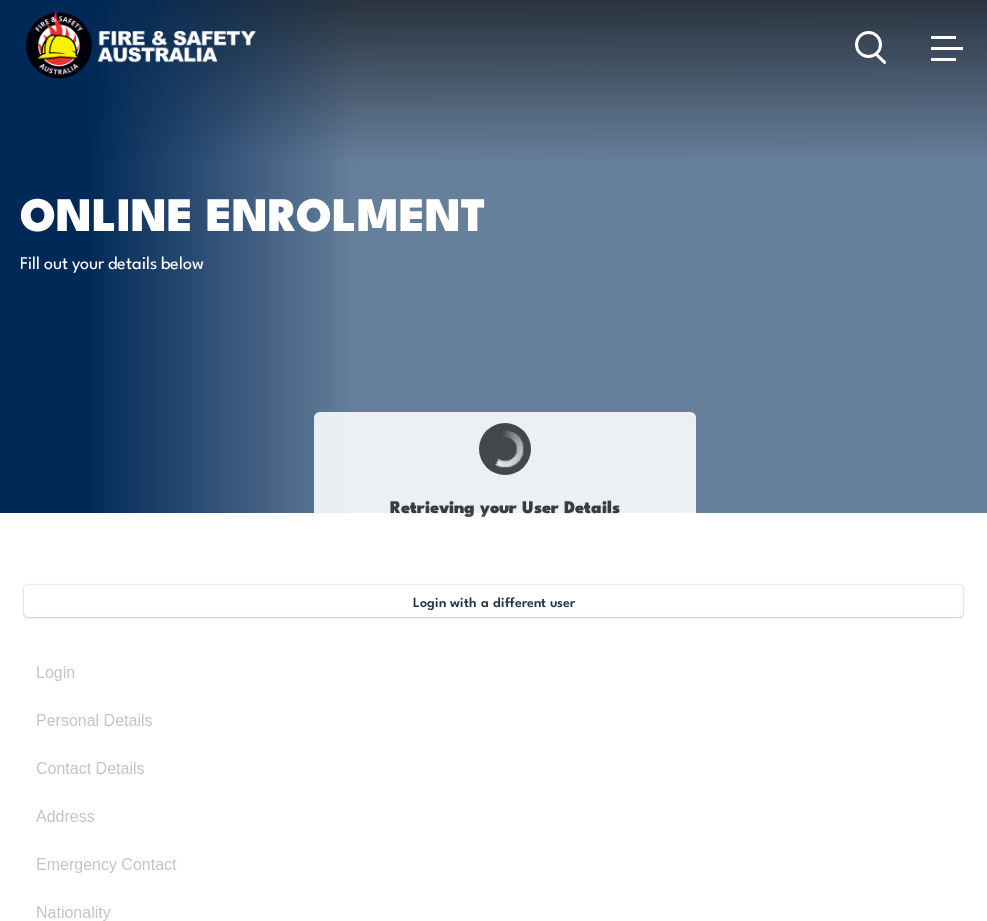 click at bounding box center [943, 59] 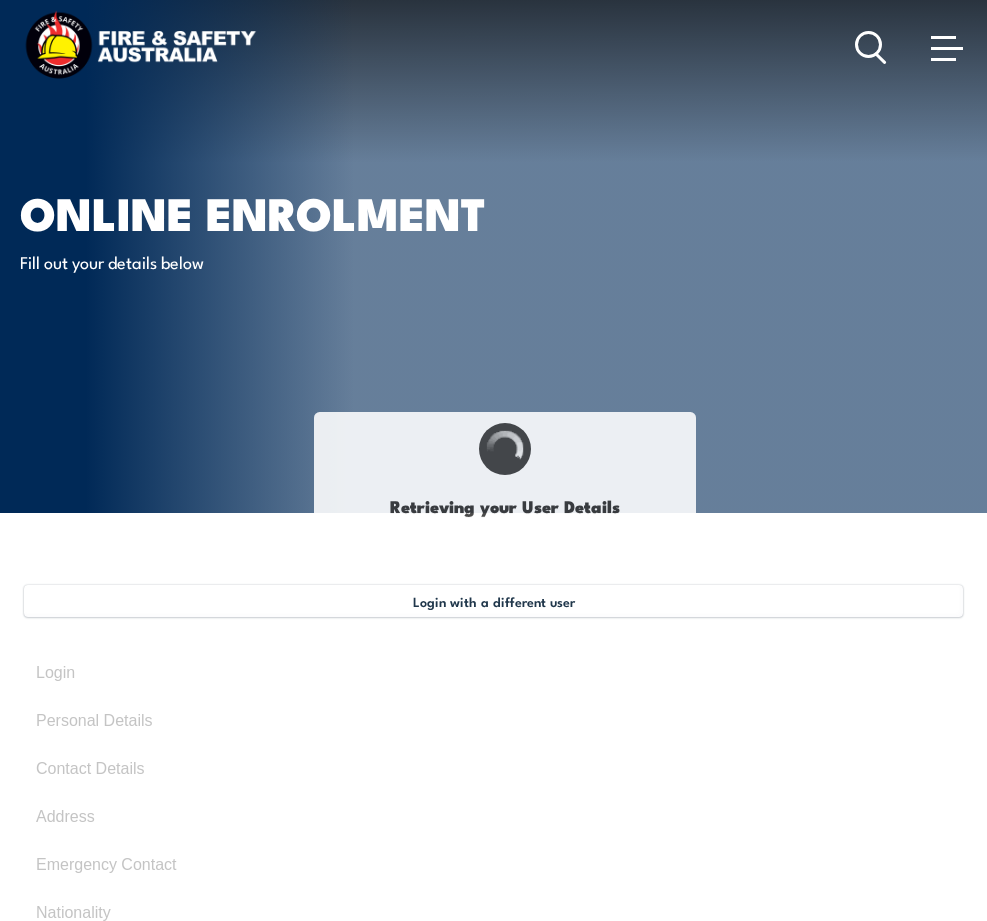 select on "Mr" 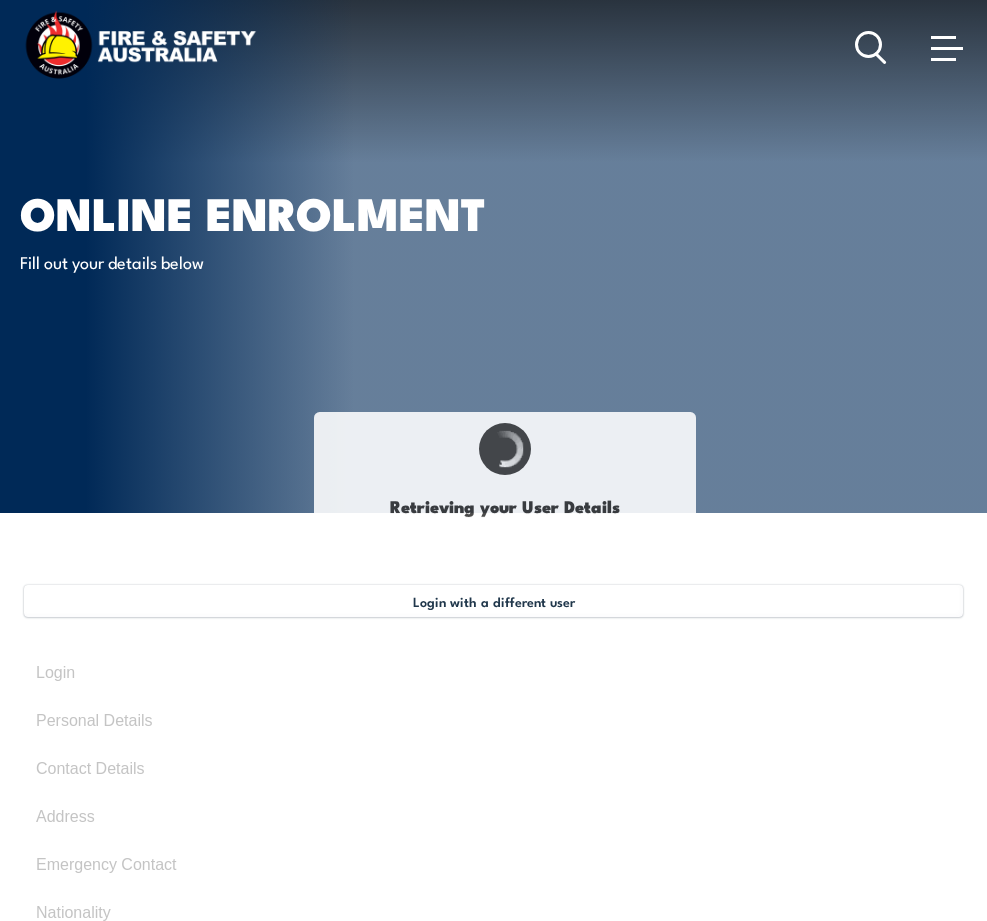 type on "Armando" 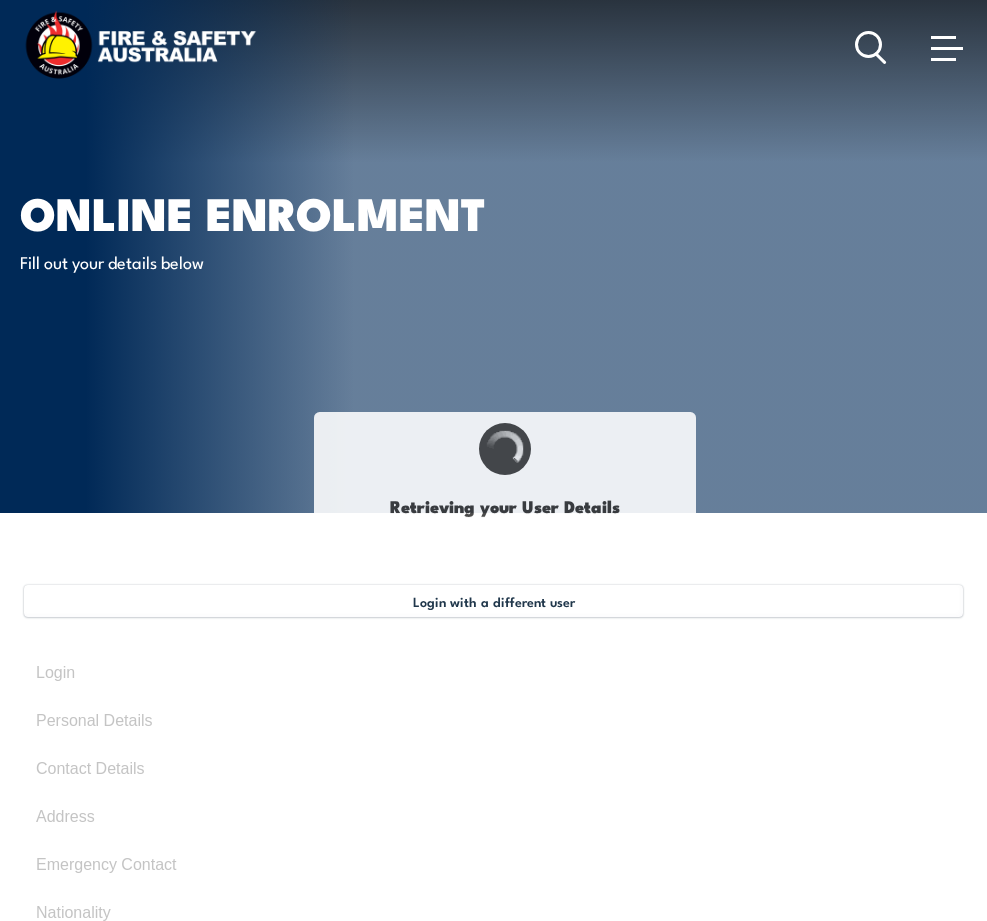 type on "Armando" 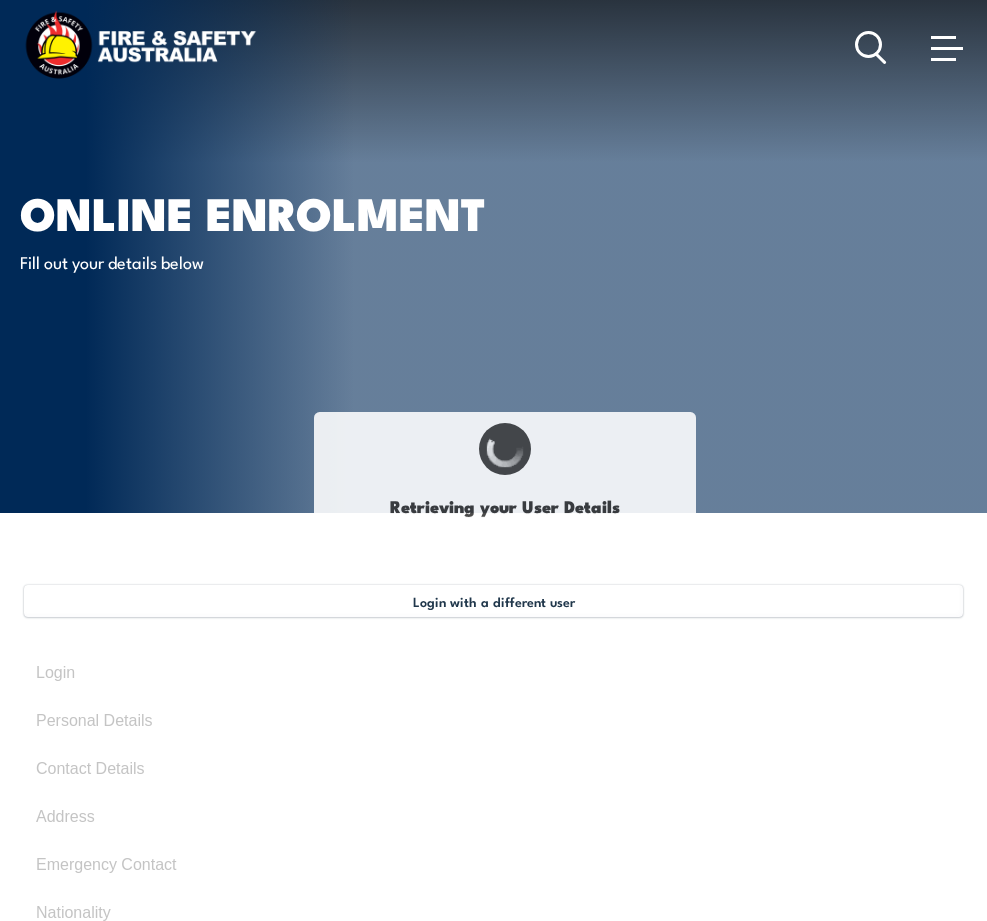 type on "Domingo" 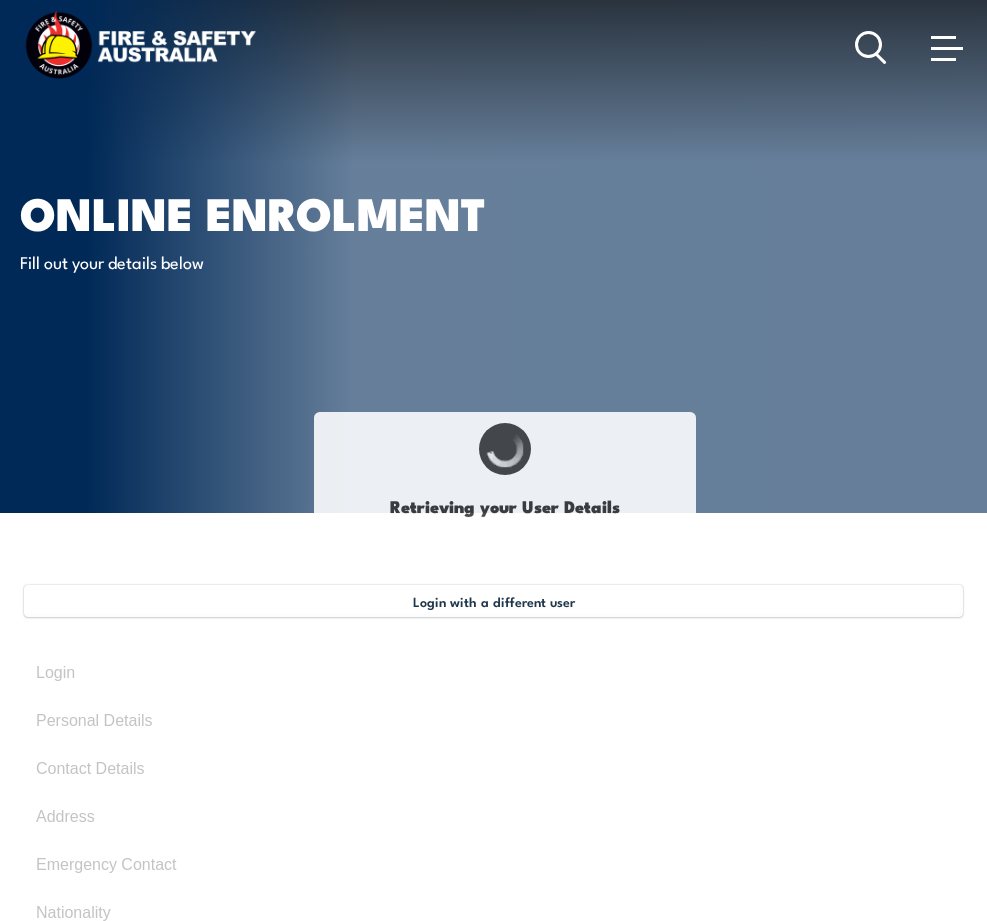 type on "Almirol" 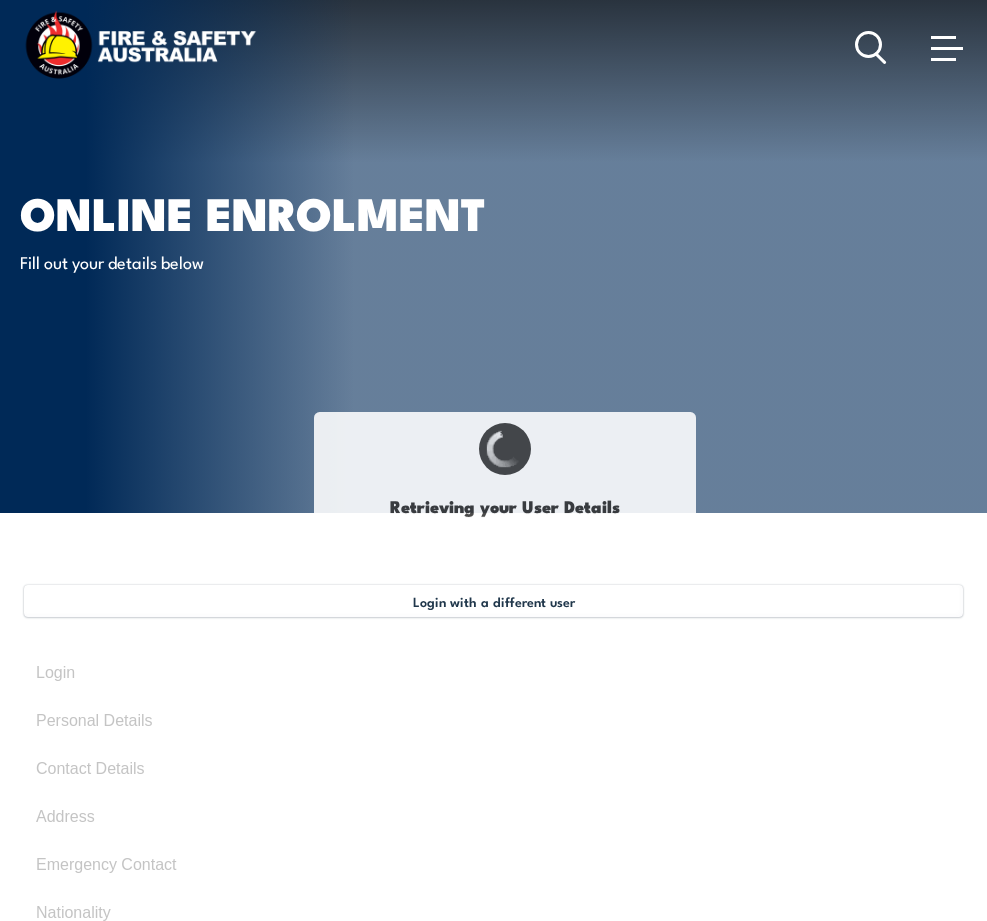 type on "April 26, 1984" 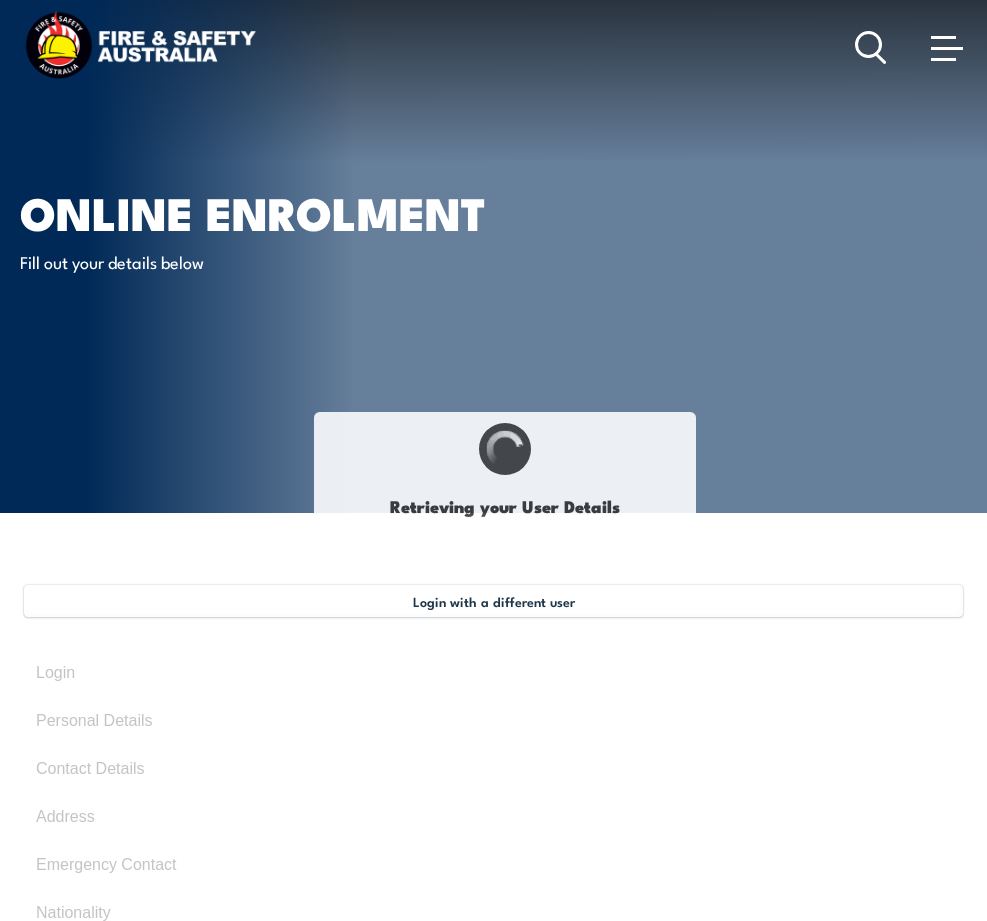 select on "M" 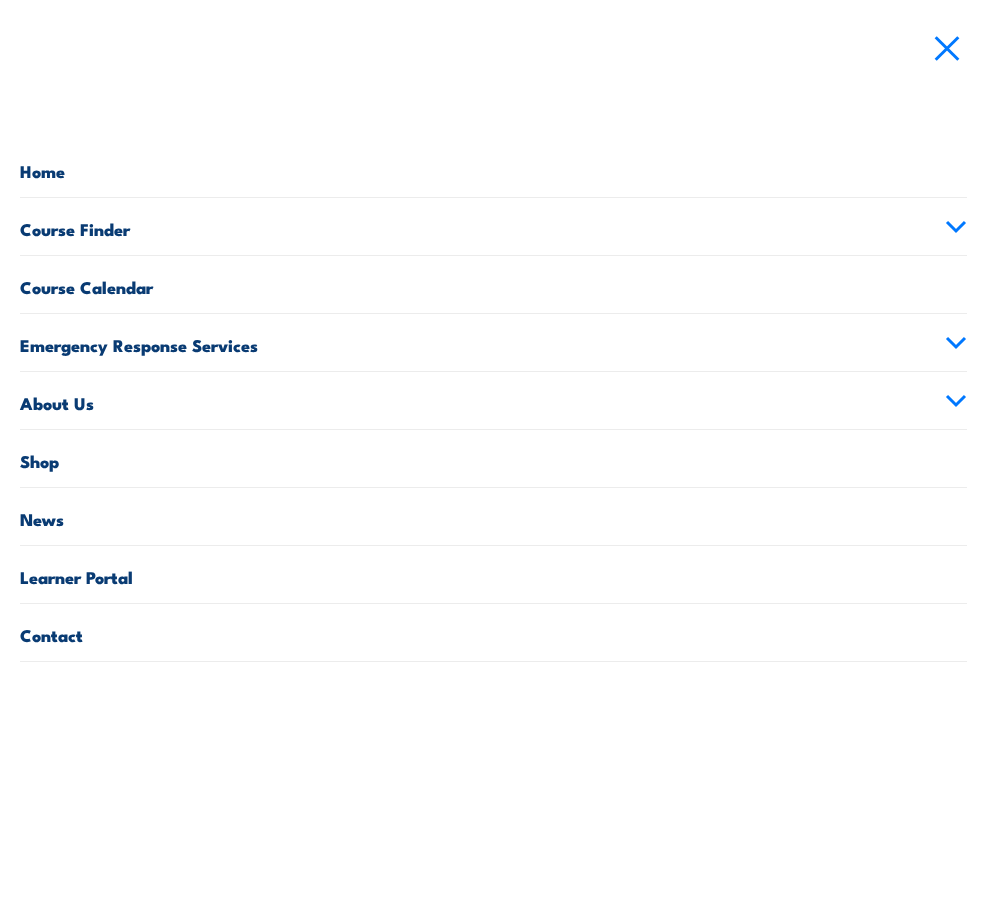 click on "Contact" at bounding box center [493, 632] 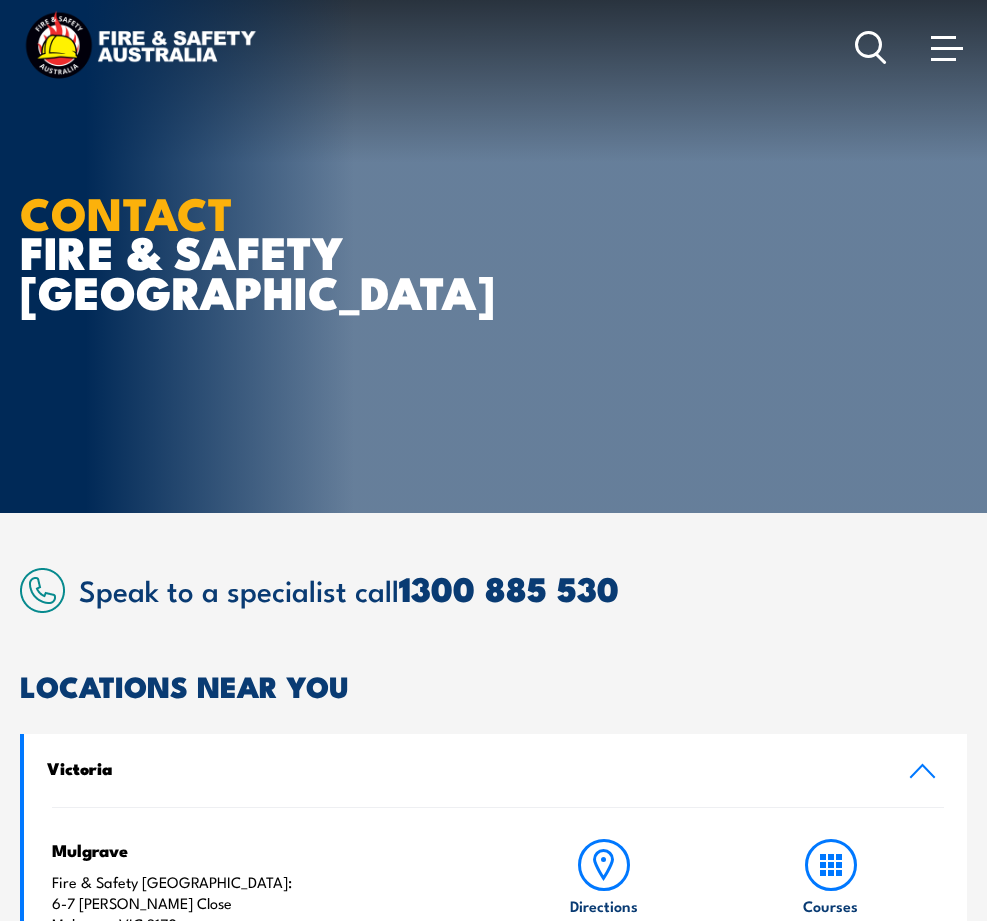 scroll, scrollTop: 0, scrollLeft: 0, axis: both 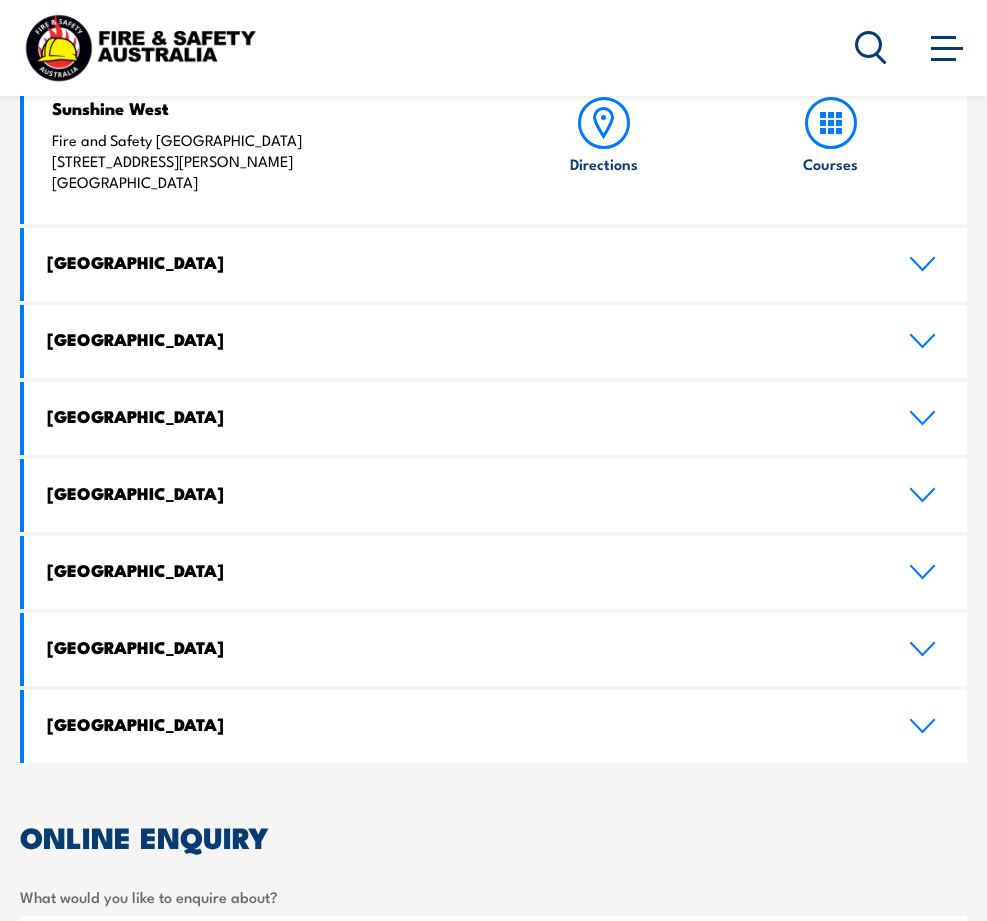 click on "Tasmania" at bounding box center (495, 726) 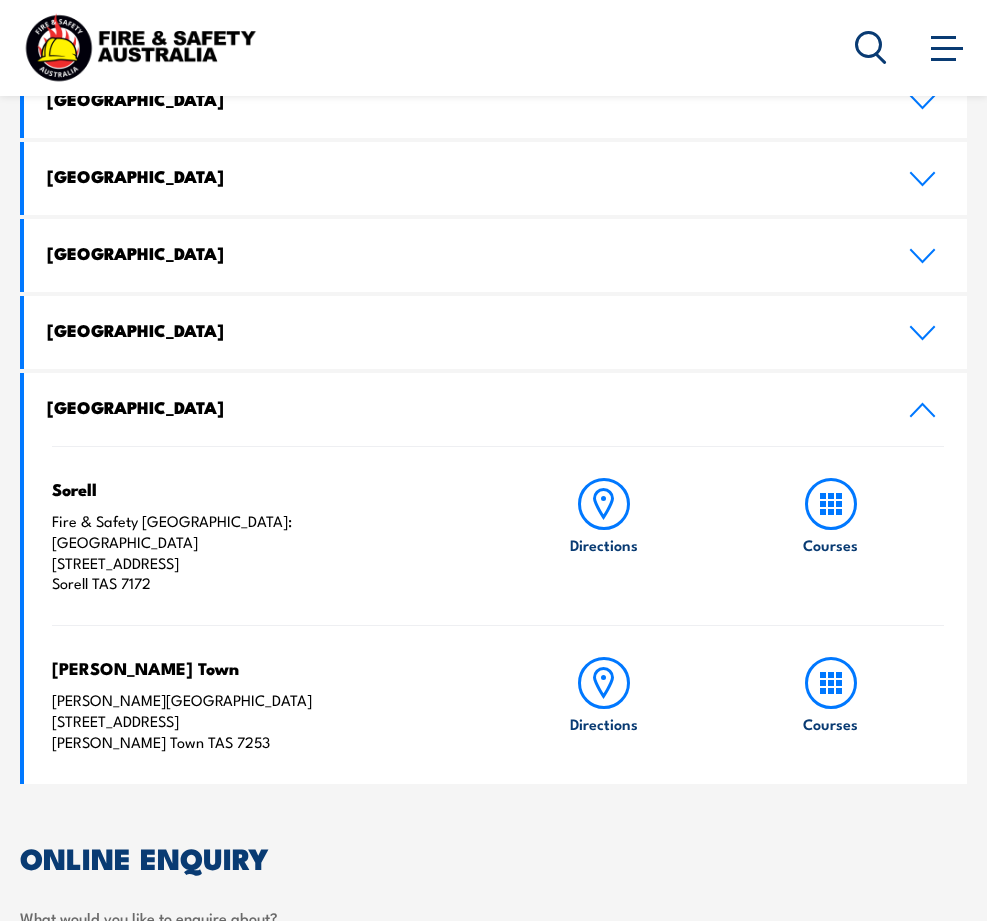 click on "Fire & Safety Australia:
South East Trade Training Centre
10 Forcett Street
Sorell TAS 7172" at bounding box center (259, 552) 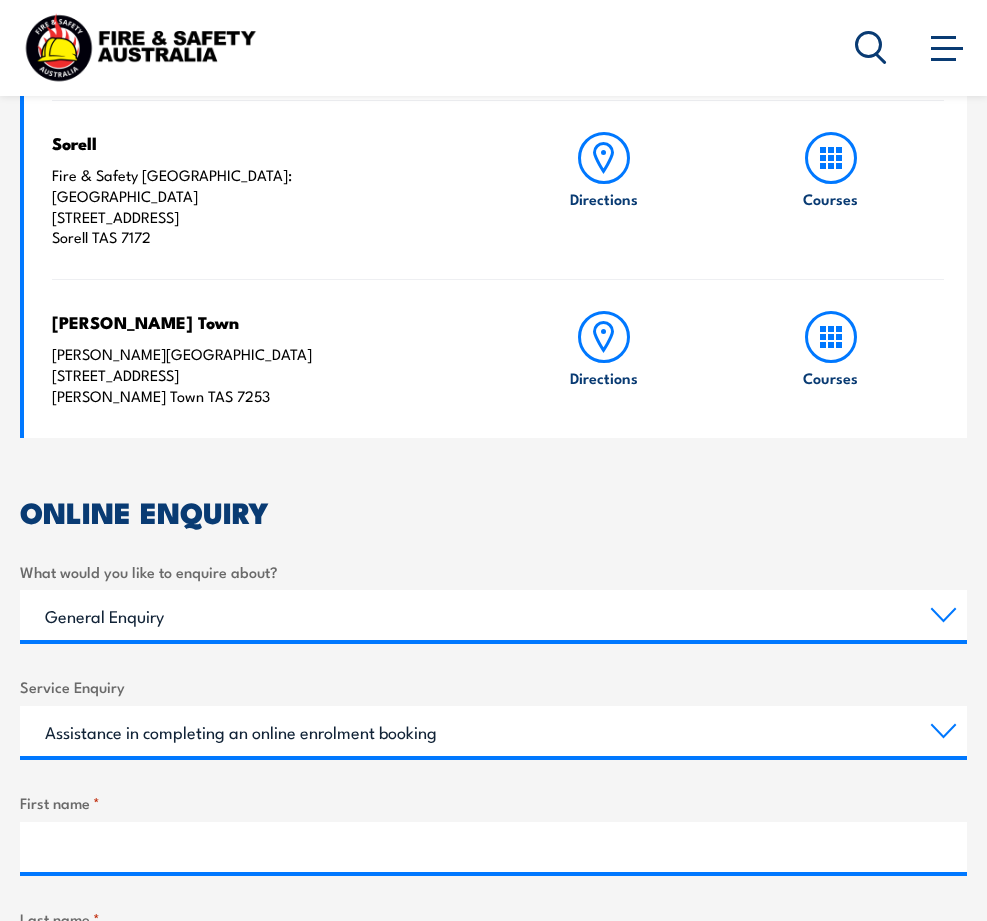 scroll, scrollTop: 1000, scrollLeft: 0, axis: vertical 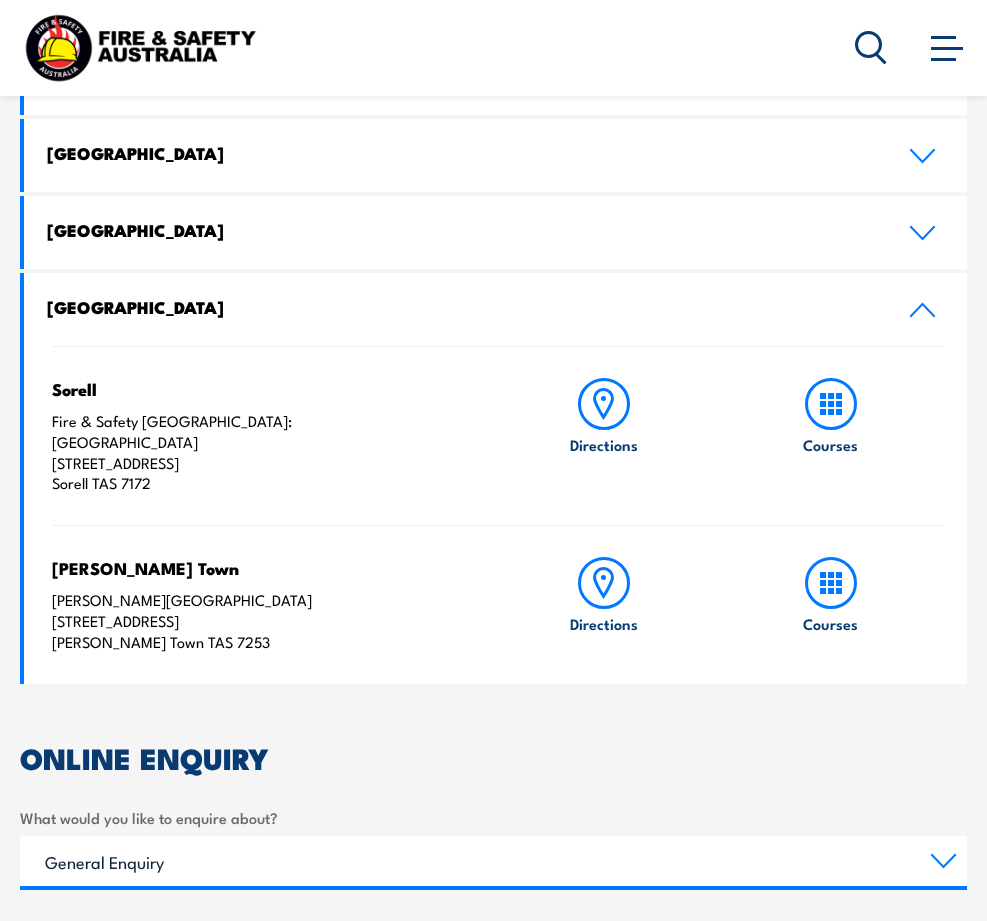 click 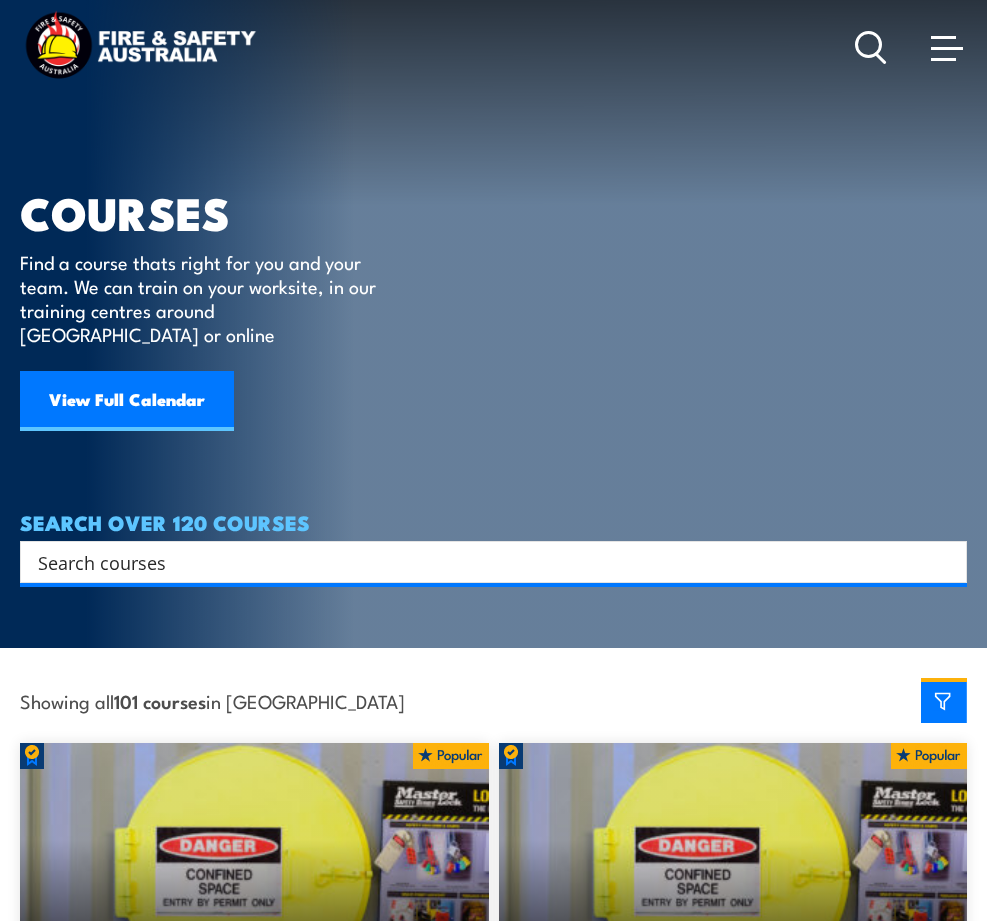 scroll, scrollTop: 0, scrollLeft: 0, axis: both 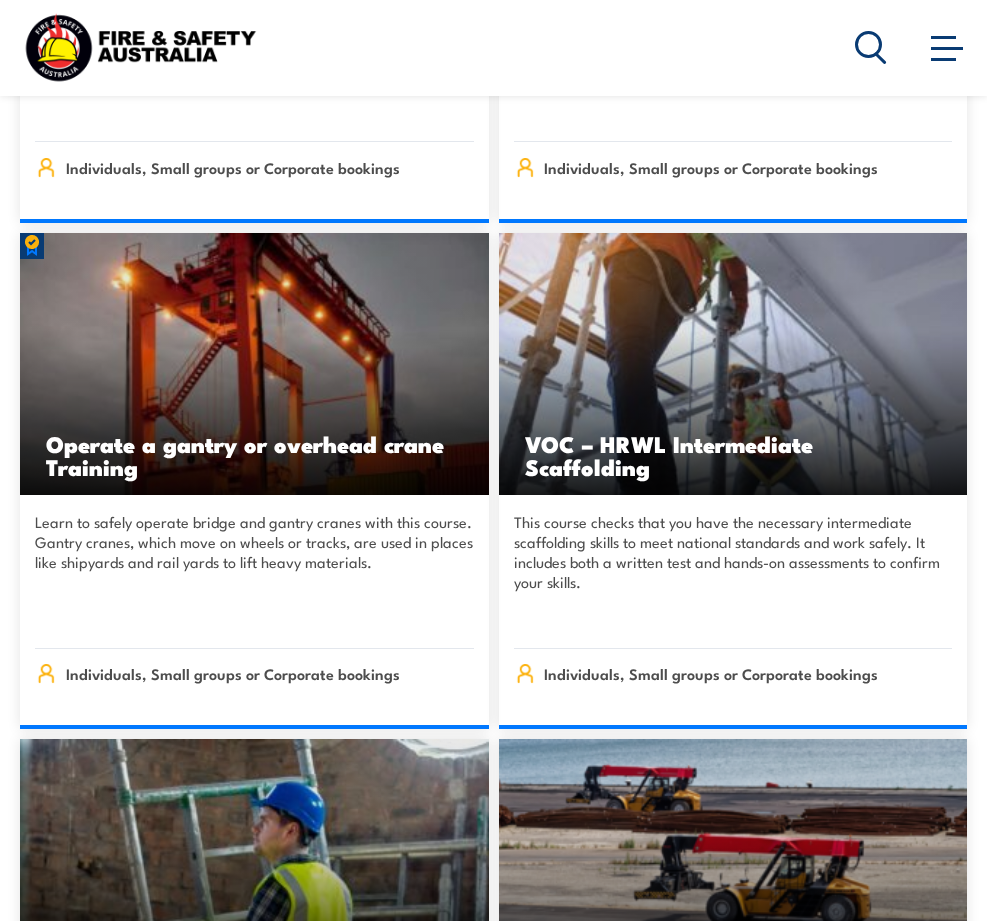 click on "Contact" at bounding box center [0, 0] 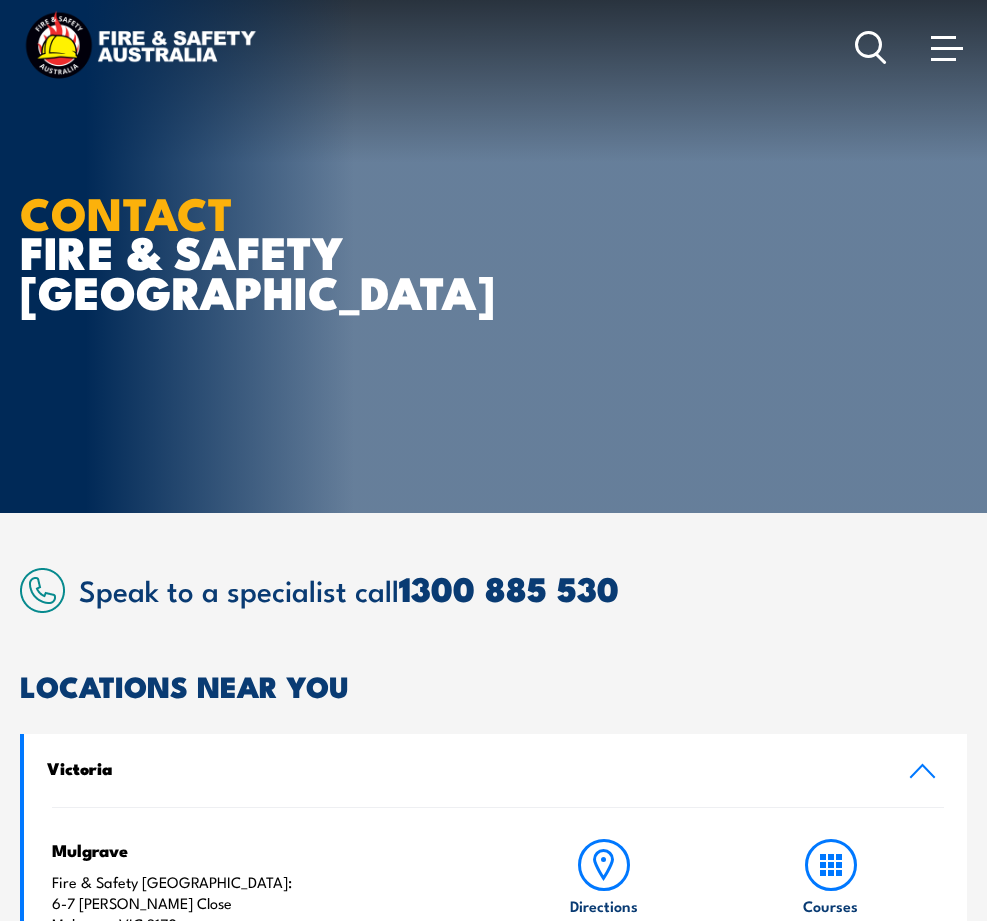scroll, scrollTop: 0, scrollLeft: 0, axis: both 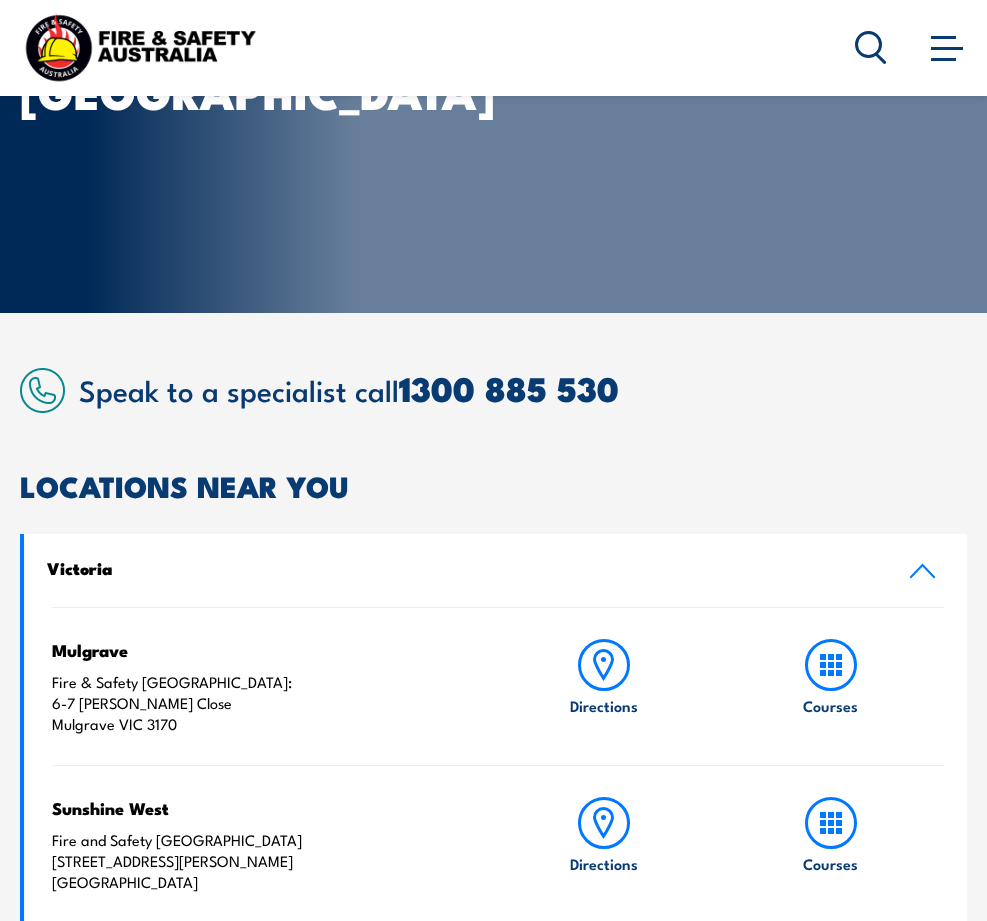 click on "Training Courses Emergency Response Services General Enquiry" at bounding box center (493, 1641) 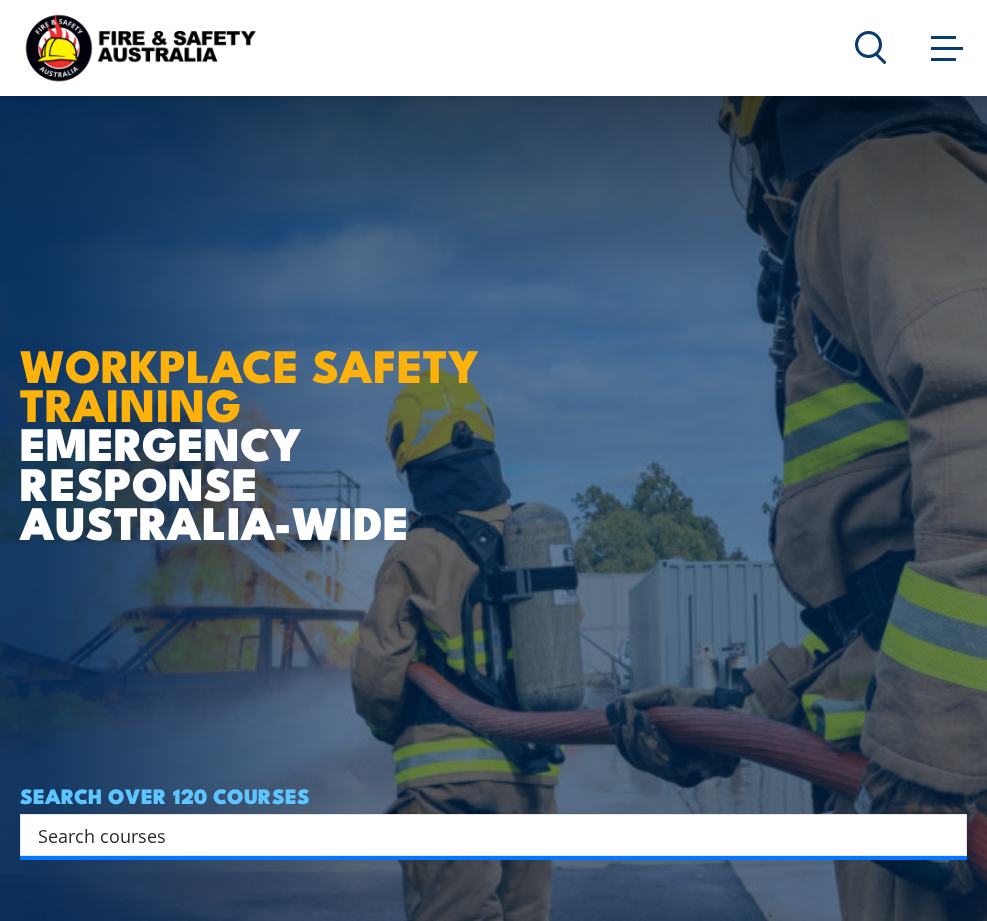 scroll, scrollTop: 3780, scrollLeft: 0, axis: vertical 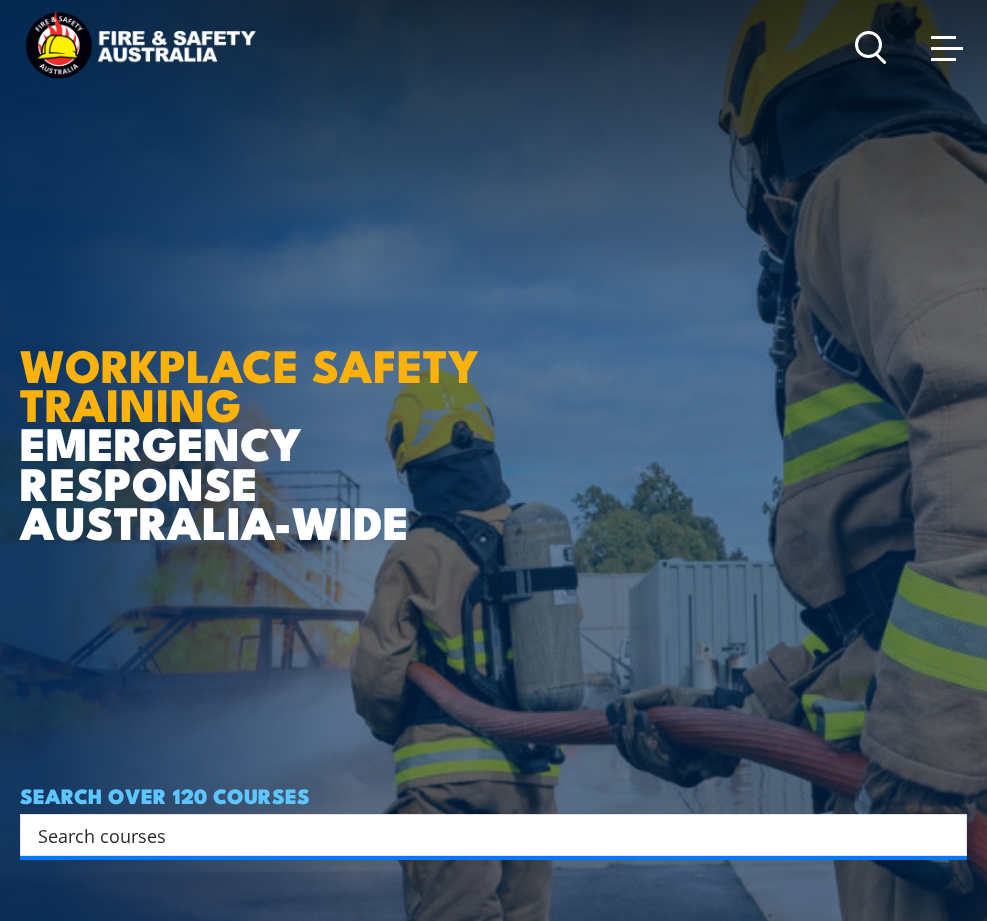 click at bounding box center (947, 47) 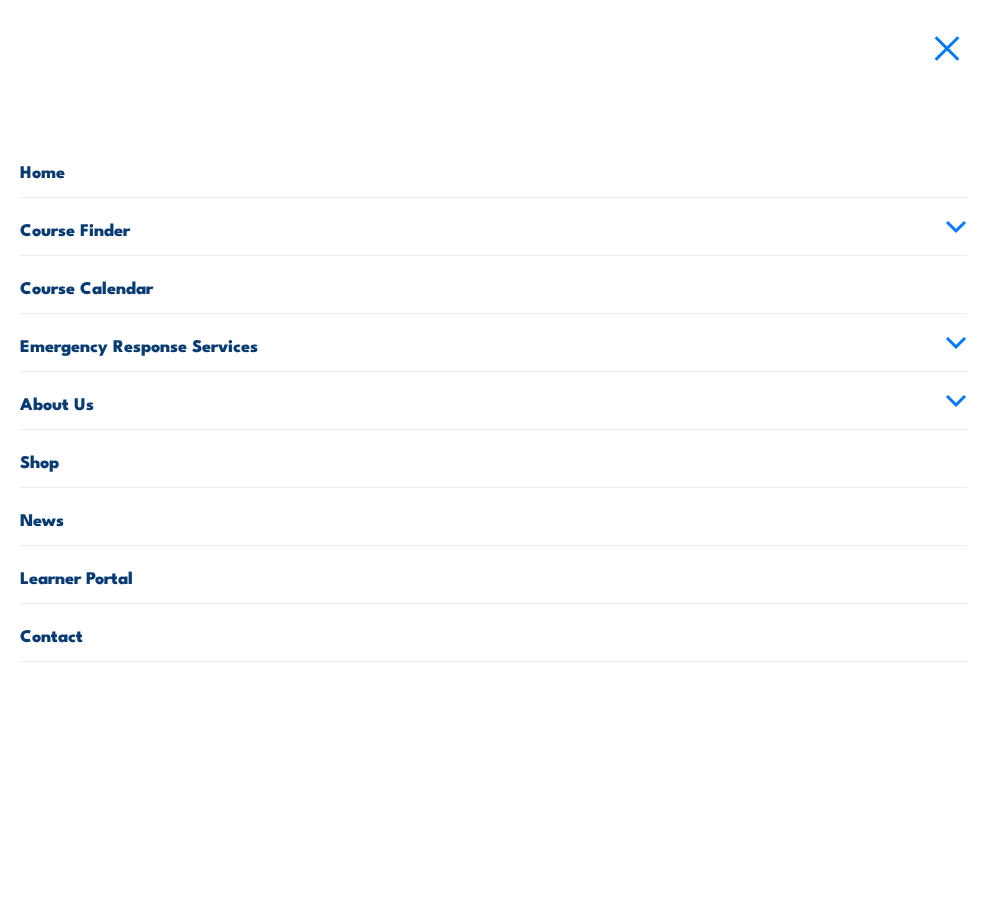 click on "Contact" at bounding box center (493, 632) 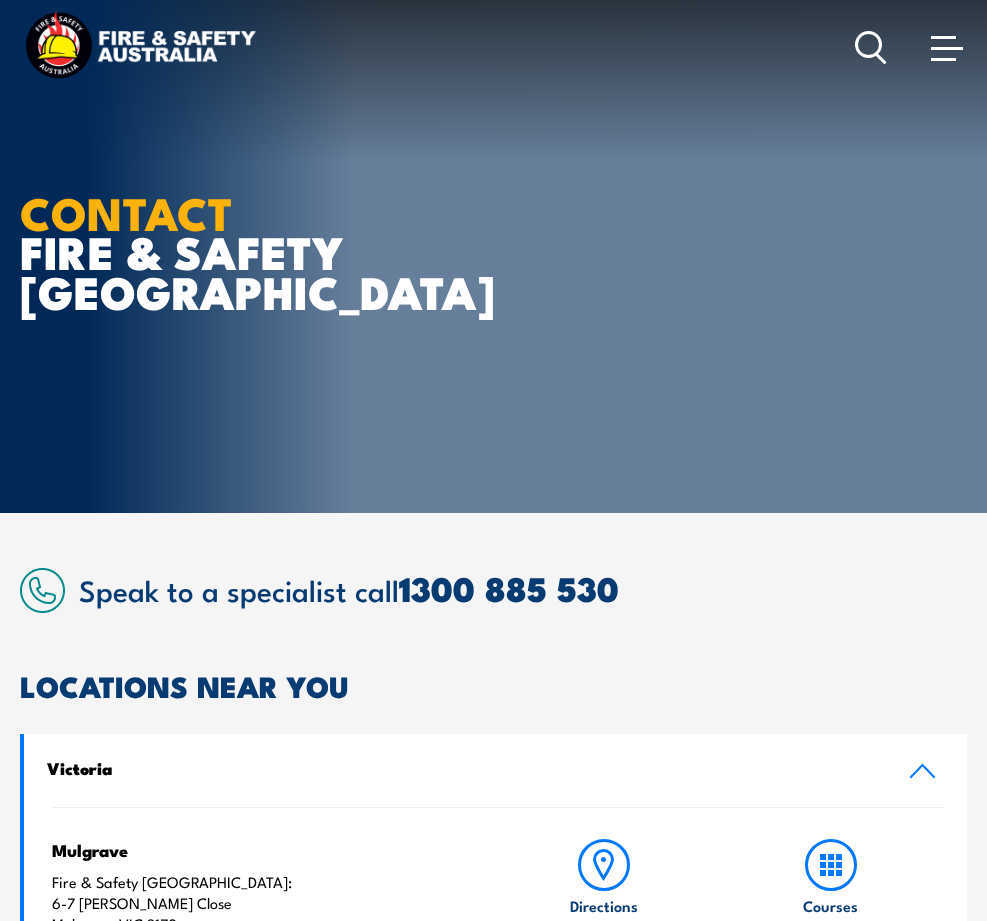 scroll, scrollTop: 0, scrollLeft: 0, axis: both 